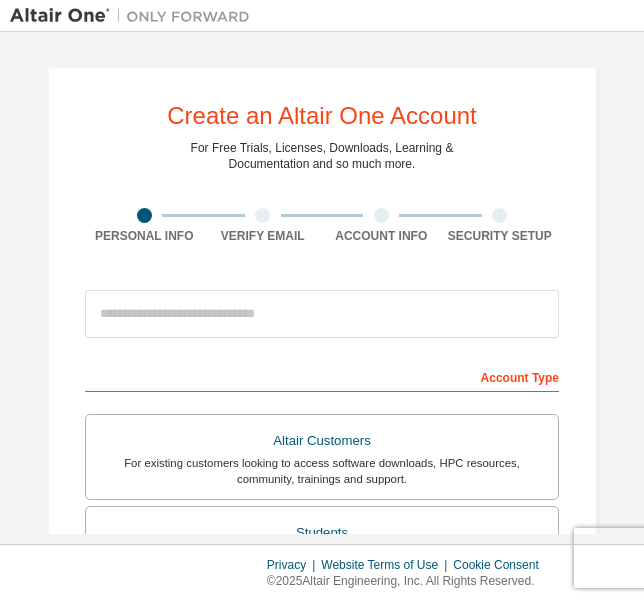 scroll, scrollTop: 0, scrollLeft: 0, axis: both 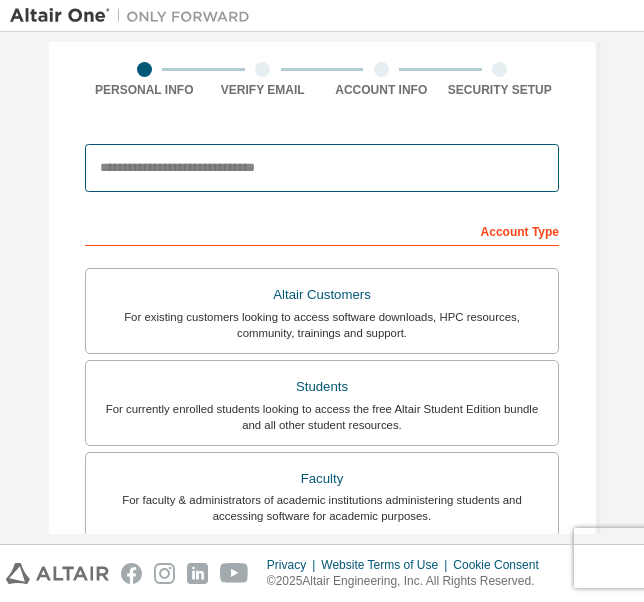 click at bounding box center [322, 168] 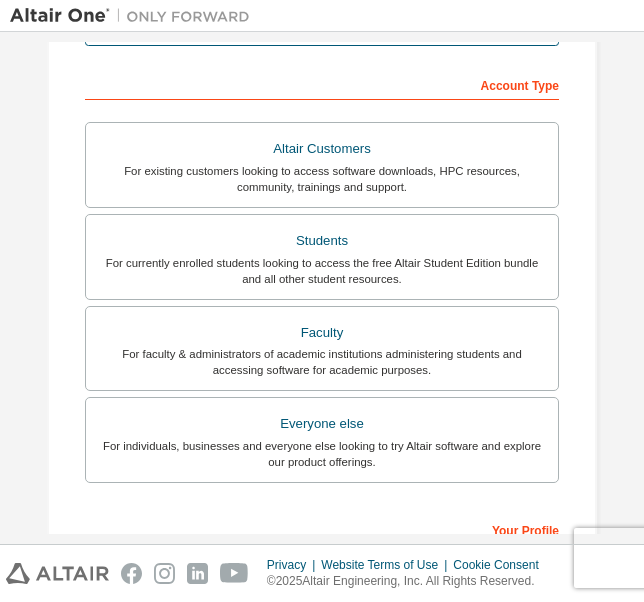 scroll, scrollTop: 291, scrollLeft: 0, axis: vertical 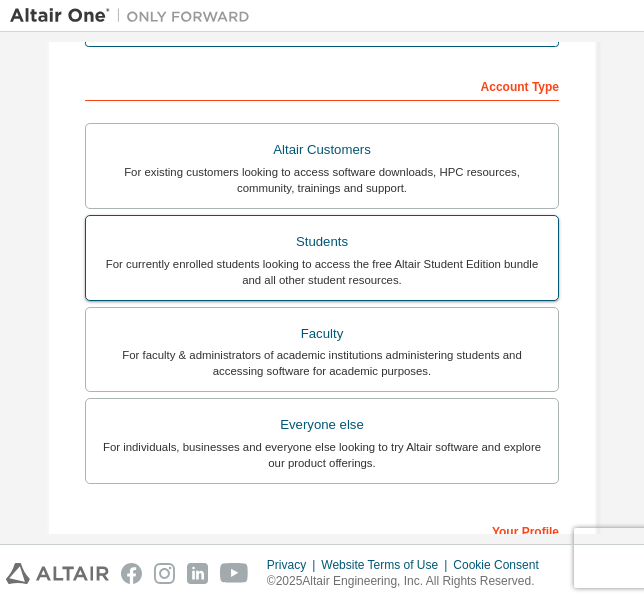 type on "**********" 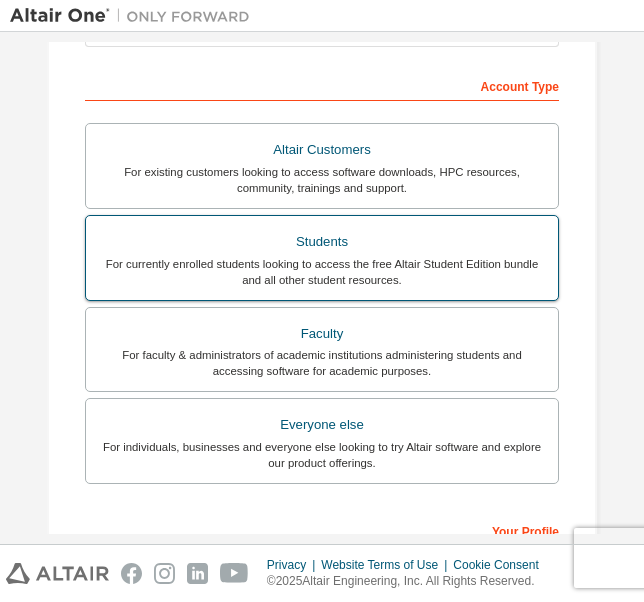 click on "For currently enrolled students looking to access the free Altair Student Edition bundle and all other student resources." at bounding box center (322, 272) 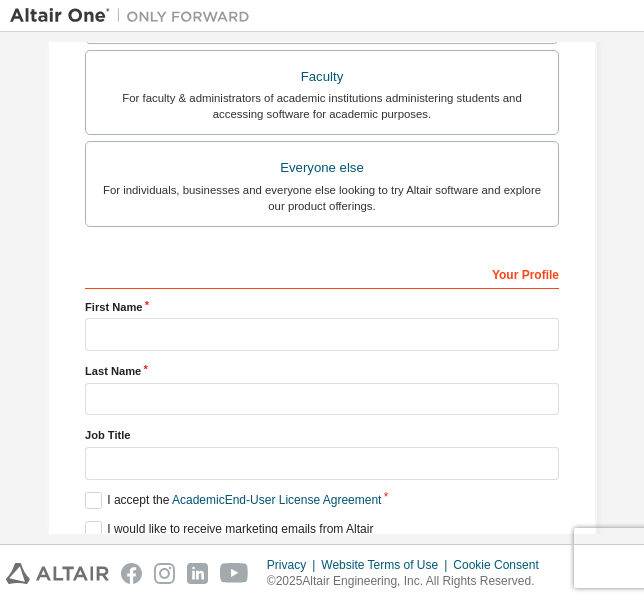 scroll, scrollTop: 535, scrollLeft: 0, axis: vertical 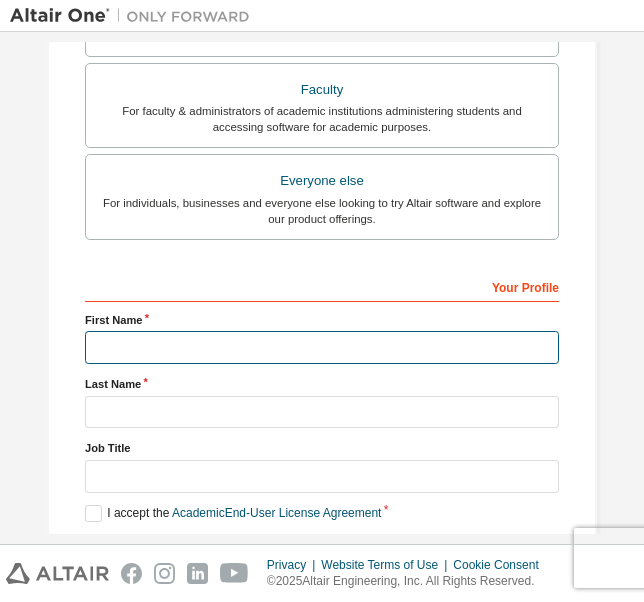 click at bounding box center (322, 347) 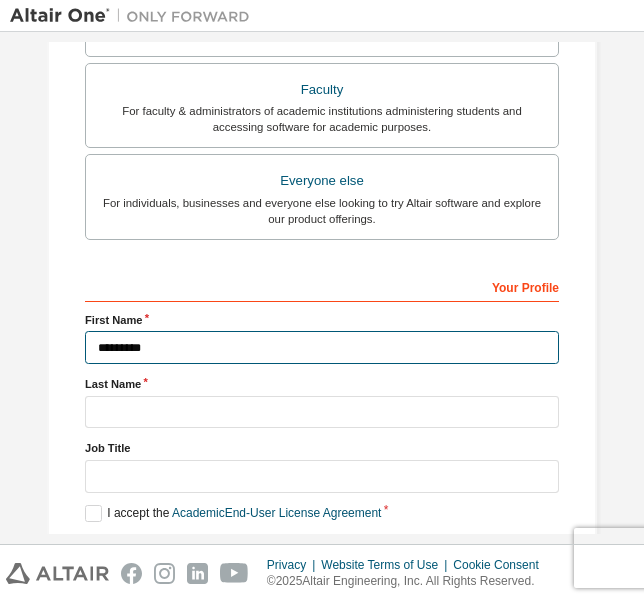 click on "*********" at bounding box center (322, 347) 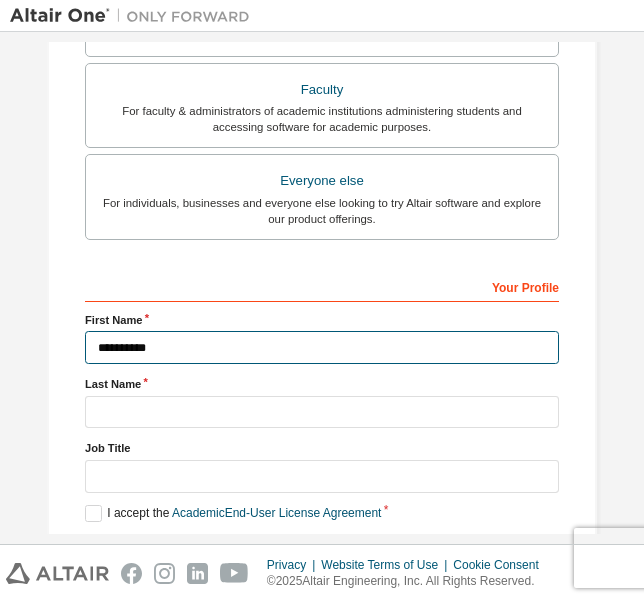 click on "**********" at bounding box center [322, 347] 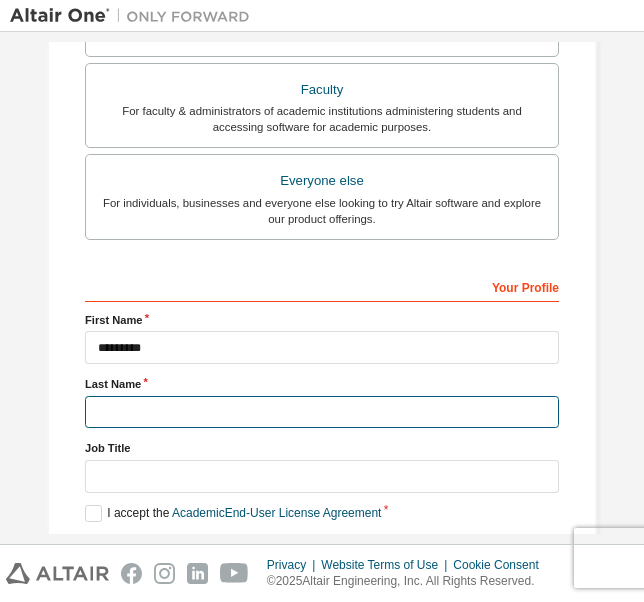 click at bounding box center (322, 412) 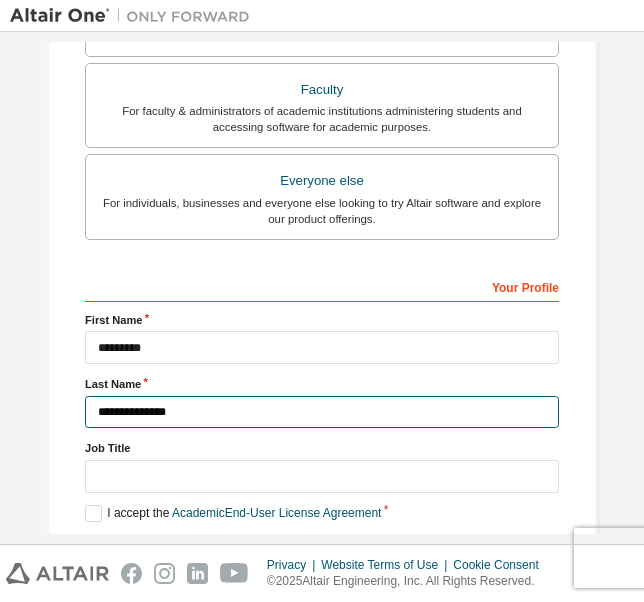 click on "**********" at bounding box center [322, 412] 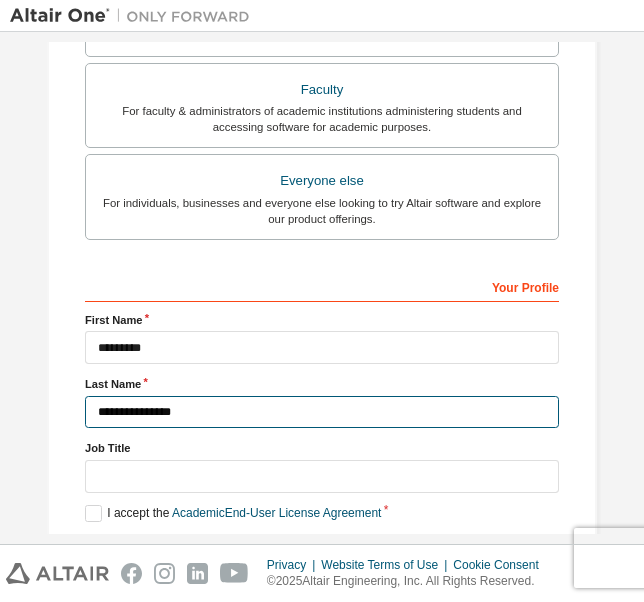 type on "**********" 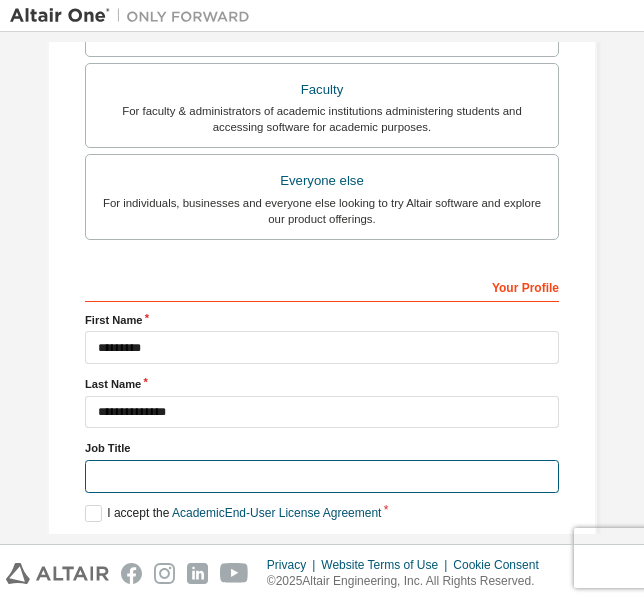 click at bounding box center (322, 476) 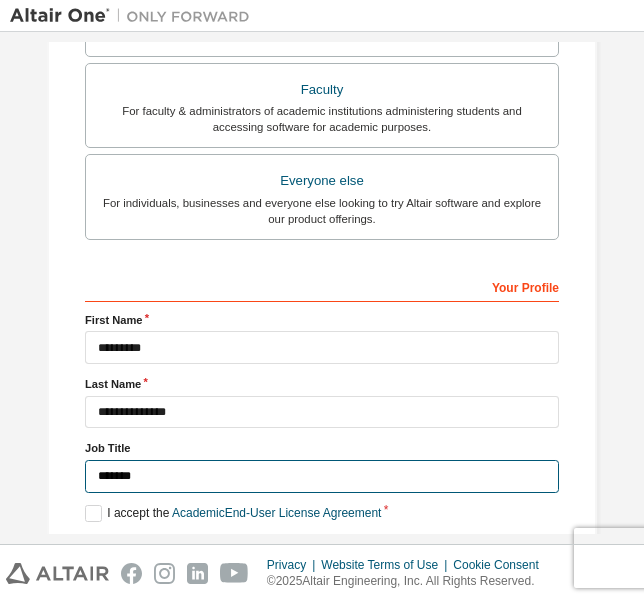 scroll, scrollTop: 626, scrollLeft: 0, axis: vertical 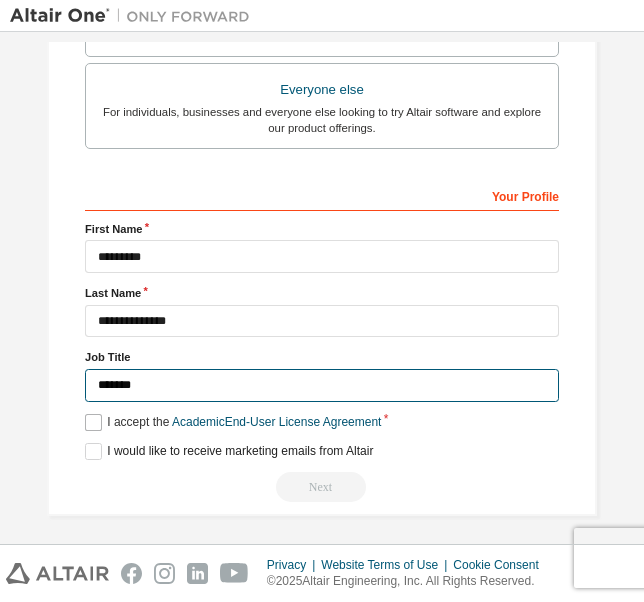 type on "*******" 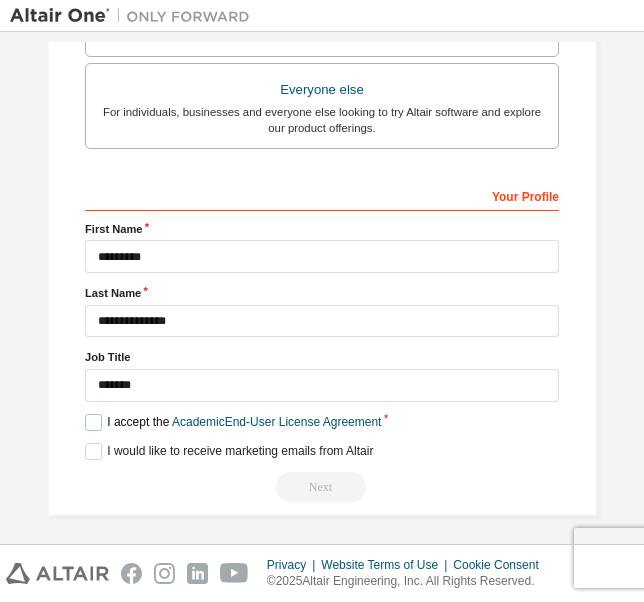click on "I accept the   Academic   End-User License Agreement" at bounding box center [233, 422] 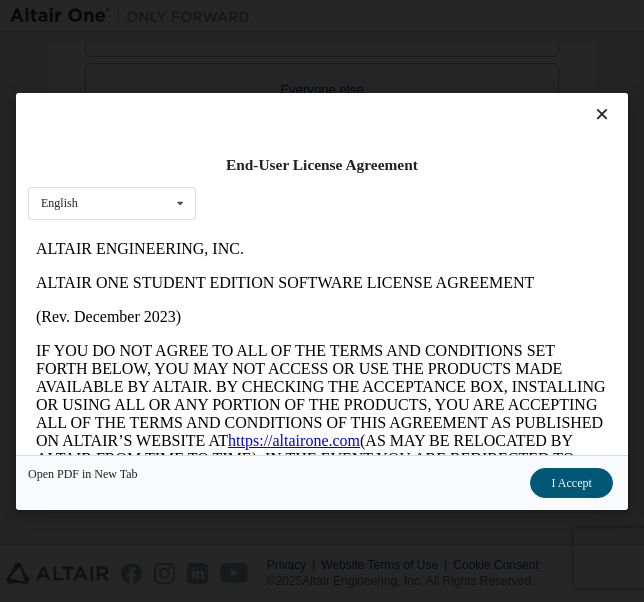 scroll, scrollTop: 0, scrollLeft: 0, axis: both 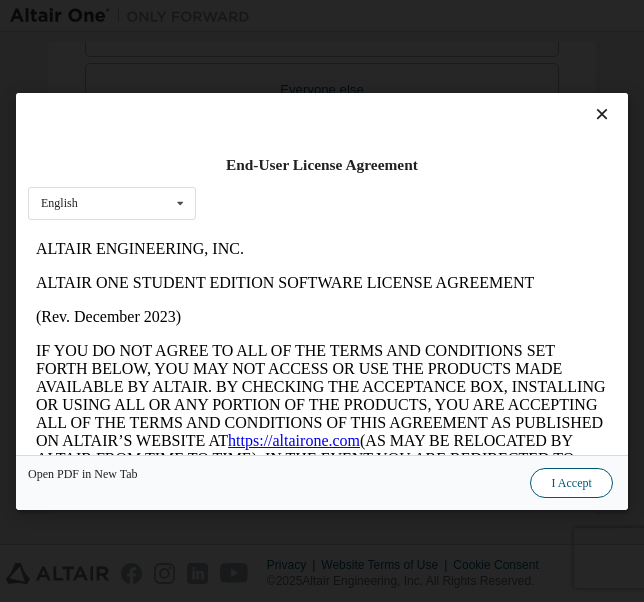 click on "I Accept" at bounding box center [572, 482] 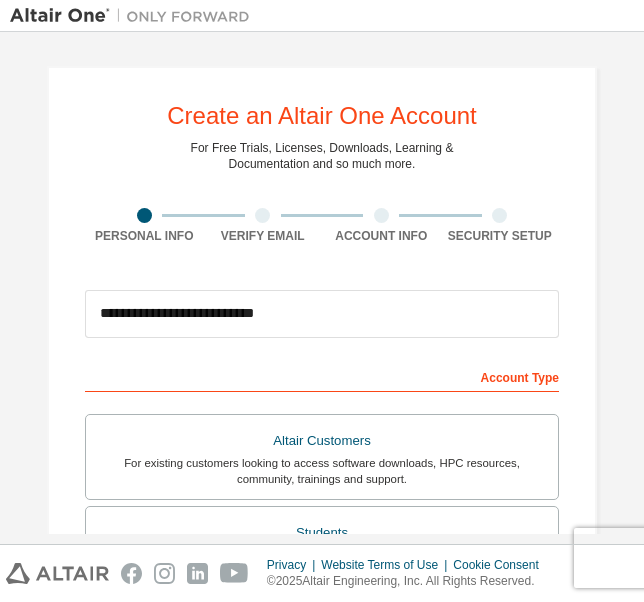 scroll, scrollTop: 626, scrollLeft: 0, axis: vertical 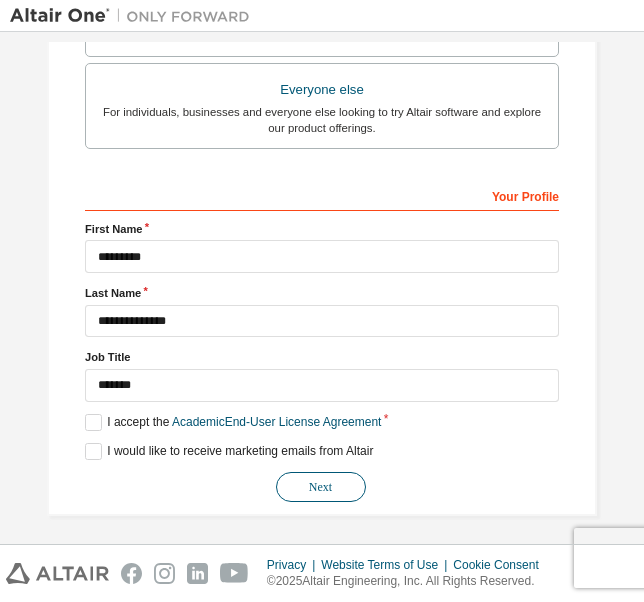 click on "Next" at bounding box center (321, 487) 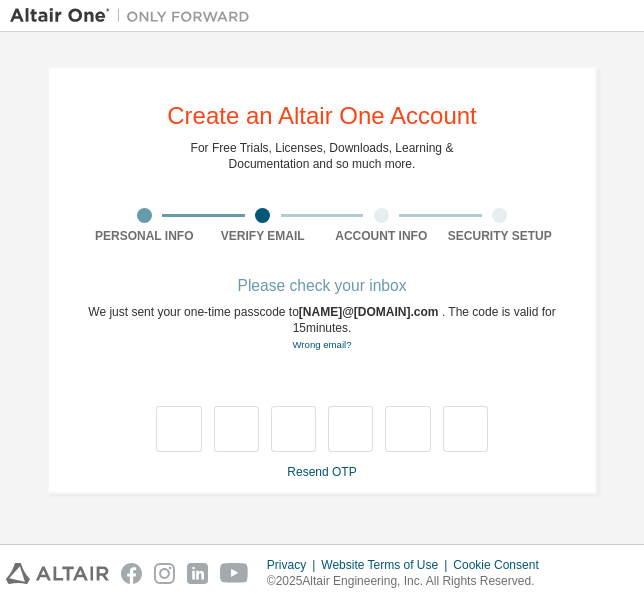 scroll, scrollTop: 0, scrollLeft: 0, axis: both 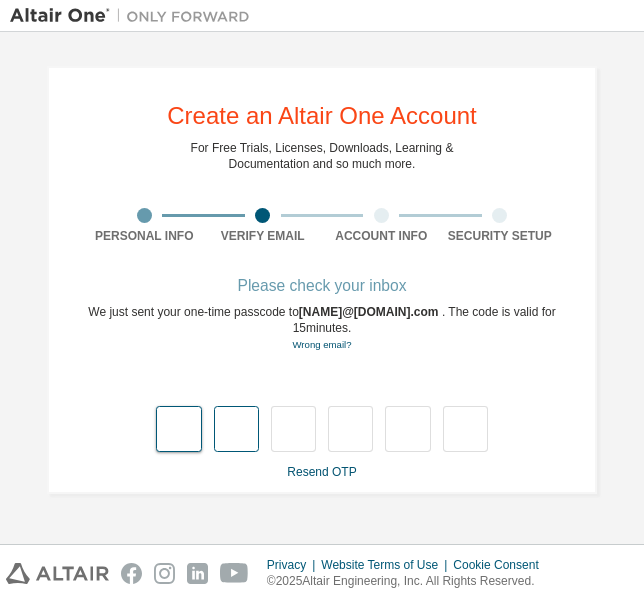 type on "*" 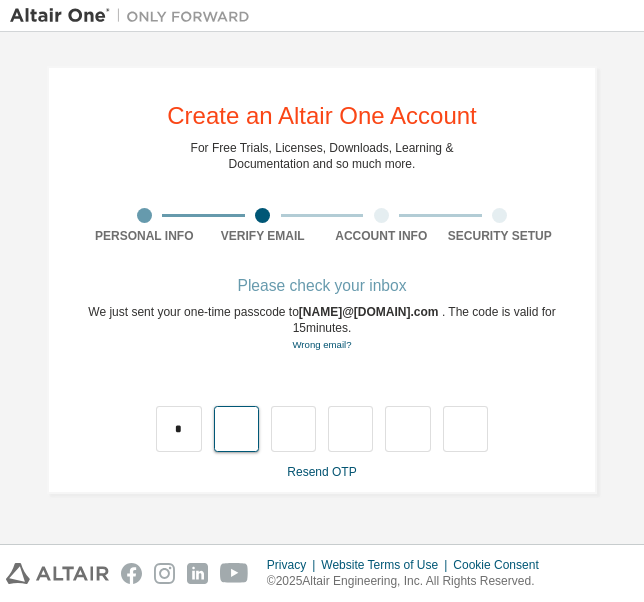 type on "*" 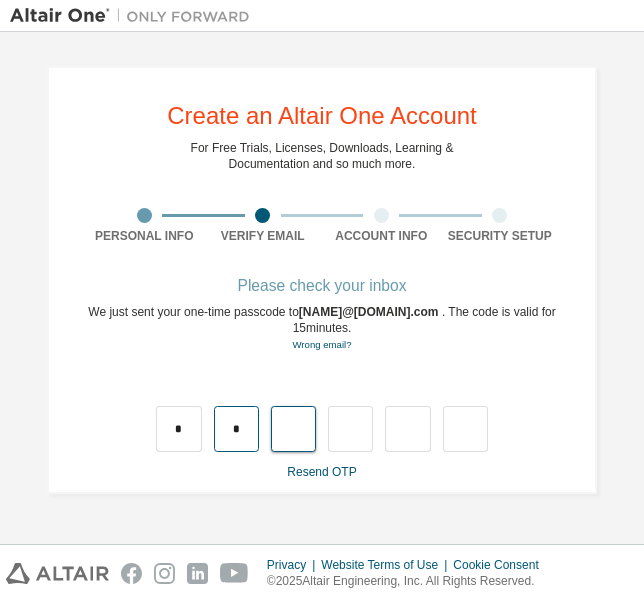 type on "*" 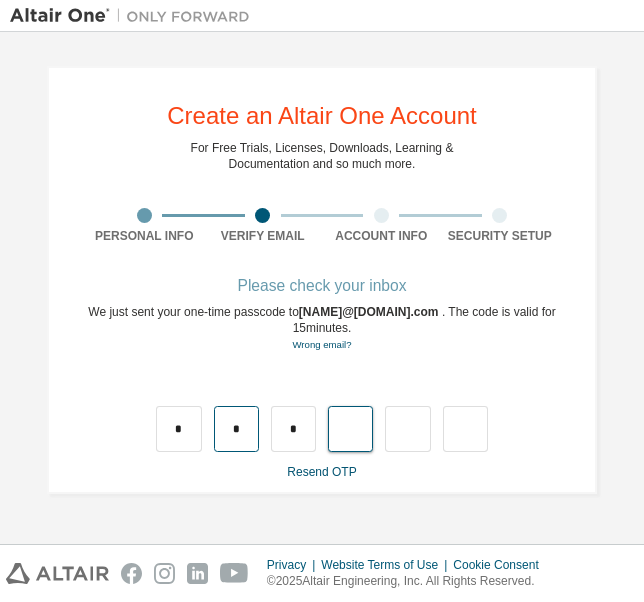 type on "*" 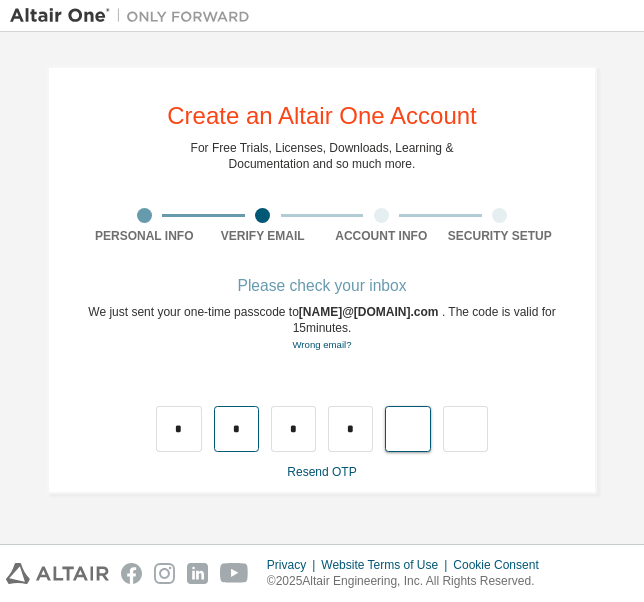 type on "*" 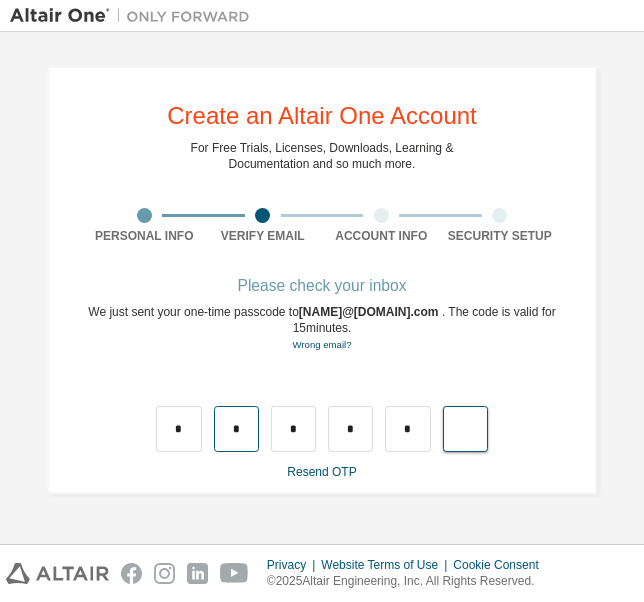 type on "*" 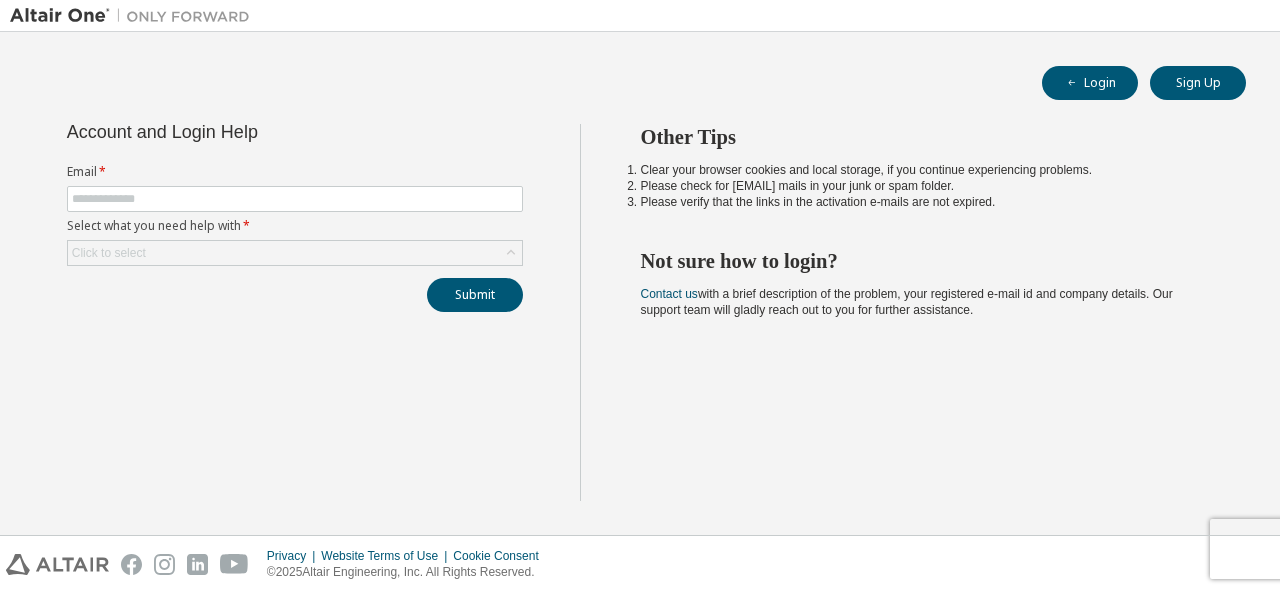 scroll, scrollTop: 0, scrollLeft: 0, axis: both 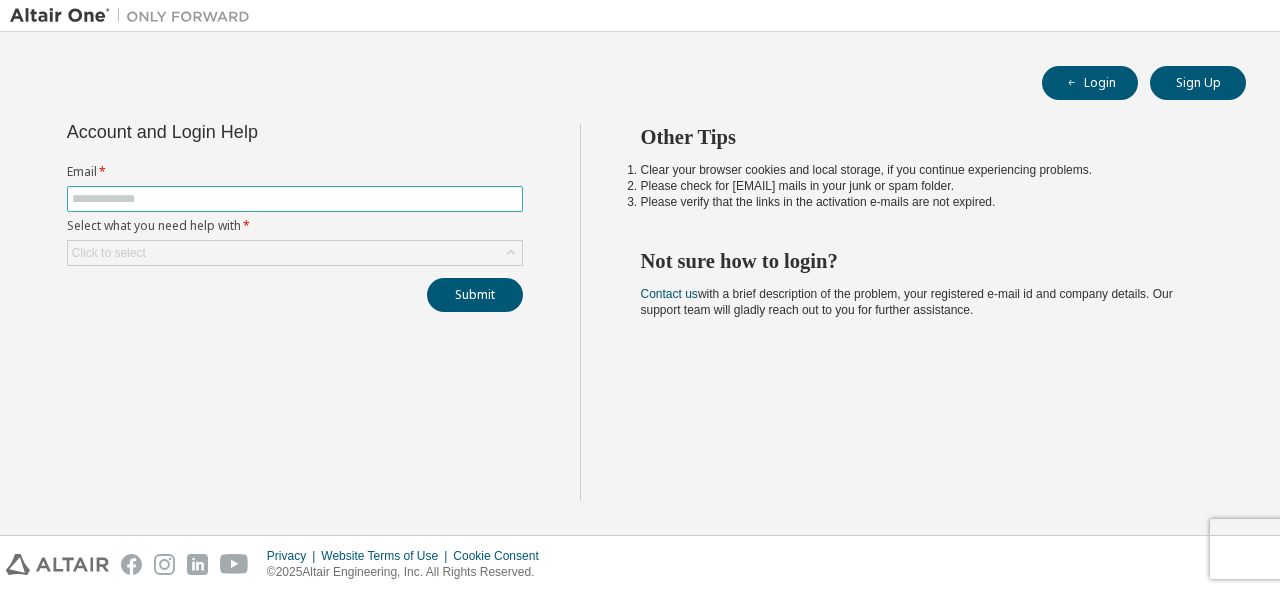 click at bounding box center (295, 199) 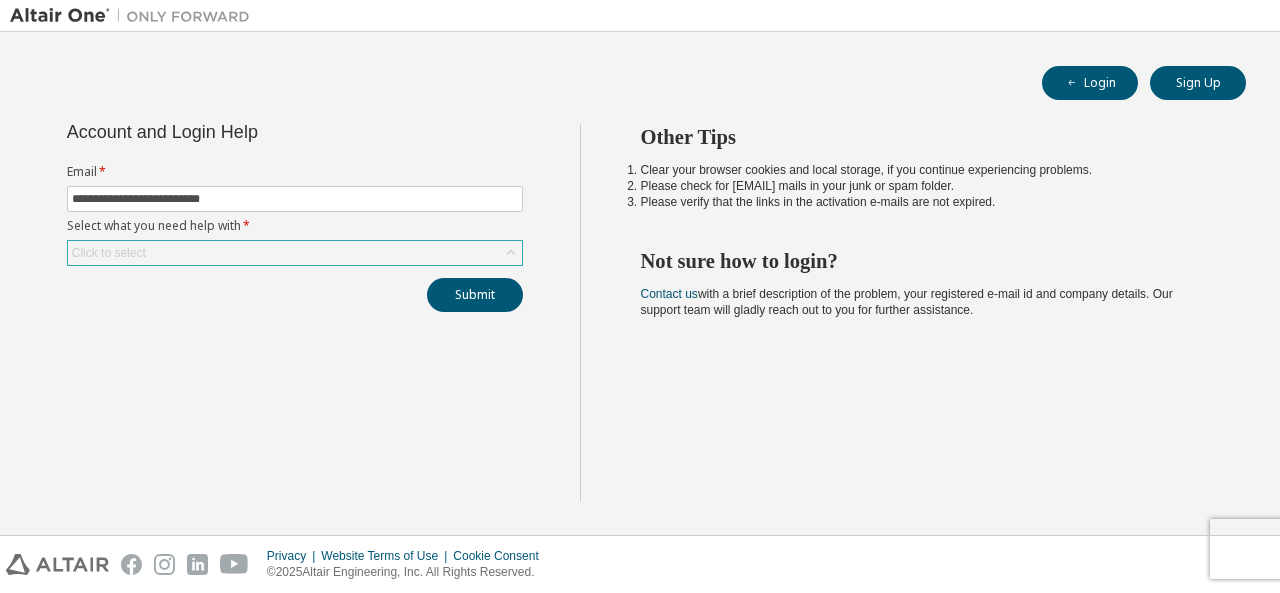 click on "Click to select" at bounding box center [295, 253] 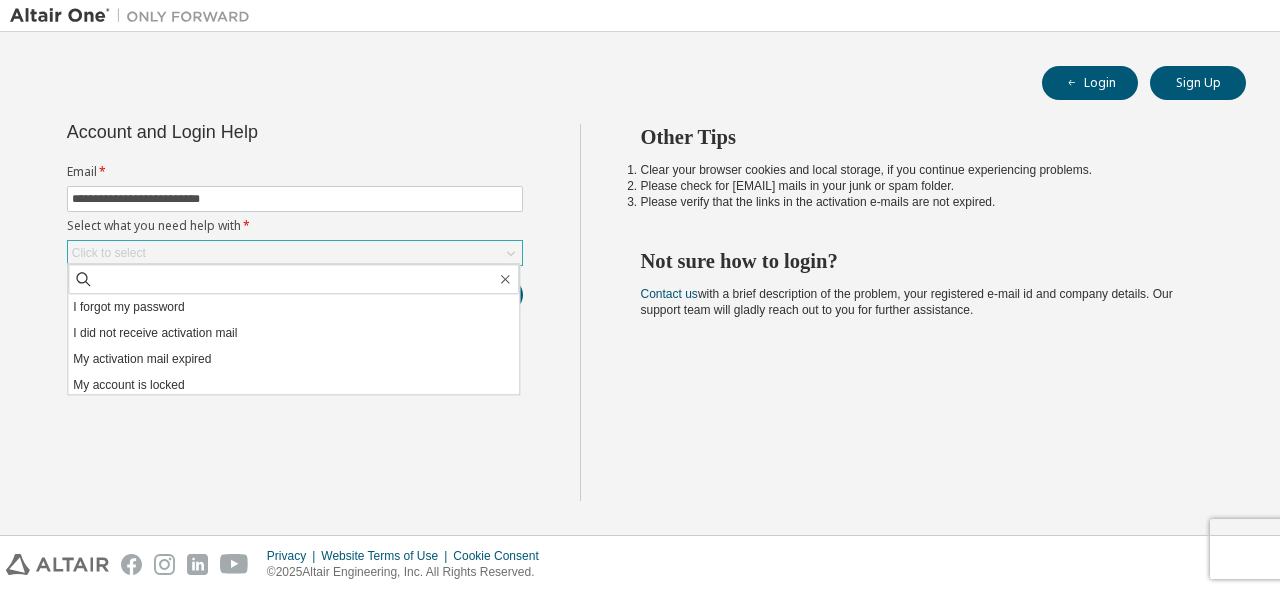 click on "Click to select" at bounding box center (295, 253) 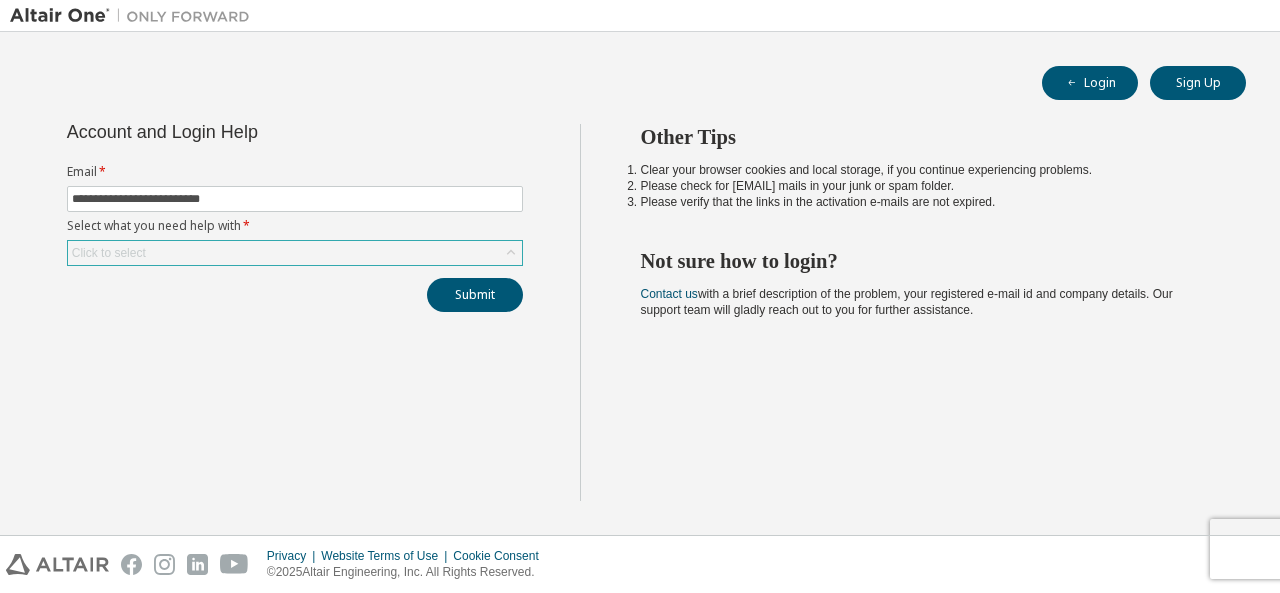 click on "Click to select" at bounding box center [109, 253] 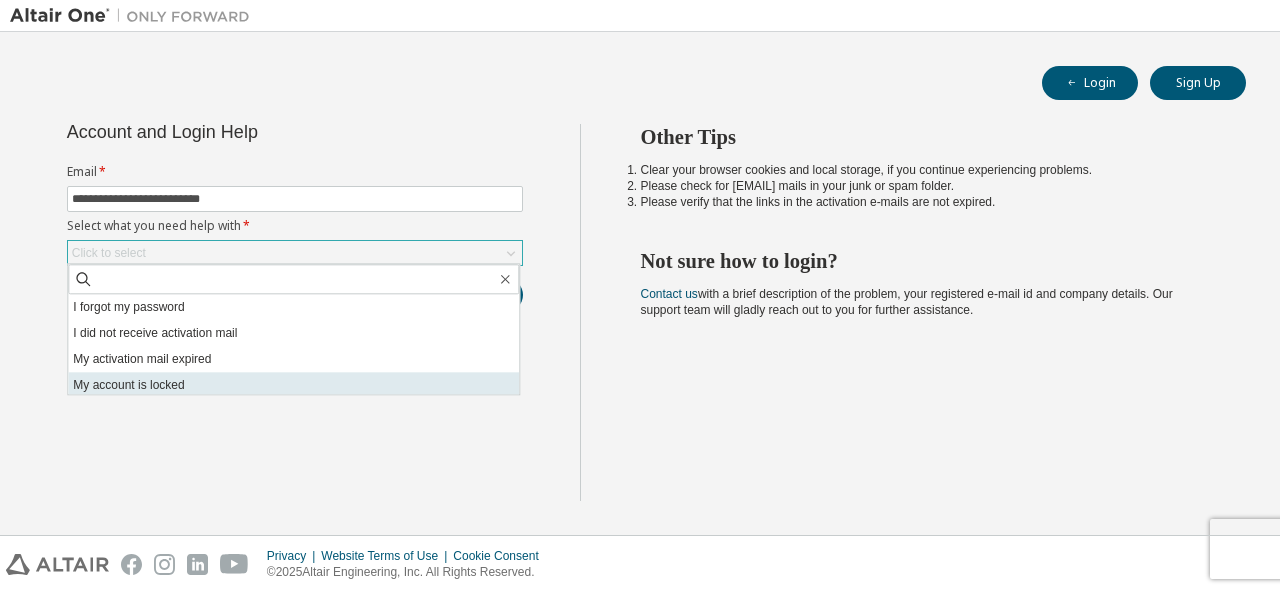 click on "My account is locked" at bounding box center [293, 385] 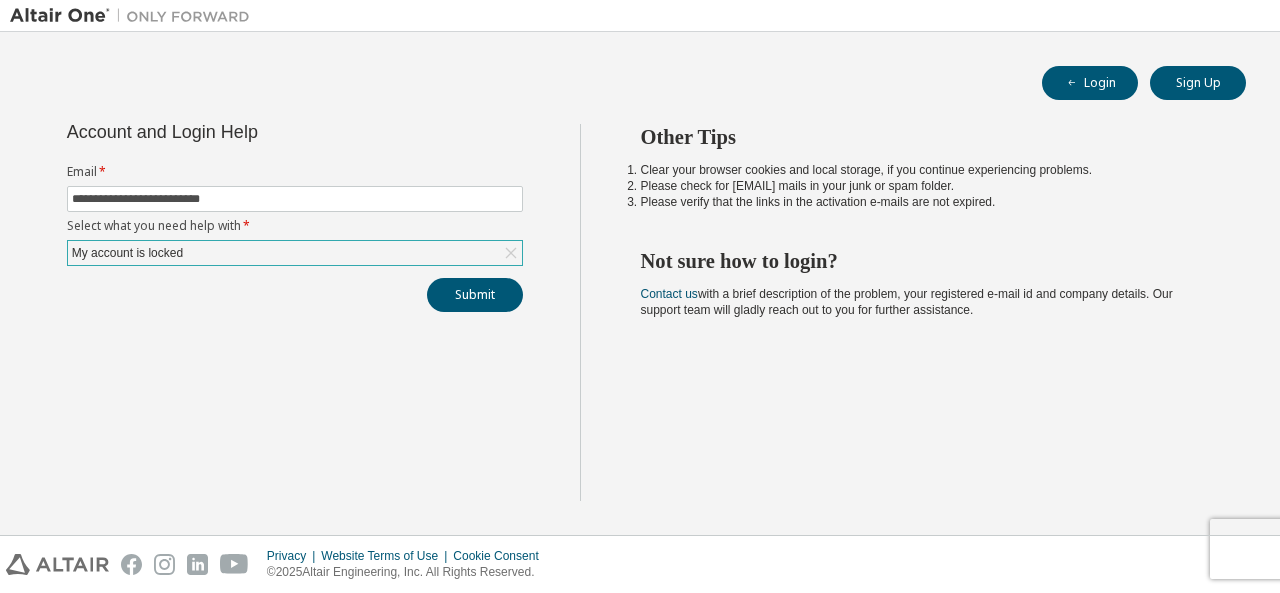 click on "My account is locked" at bounding box center [295, 253] 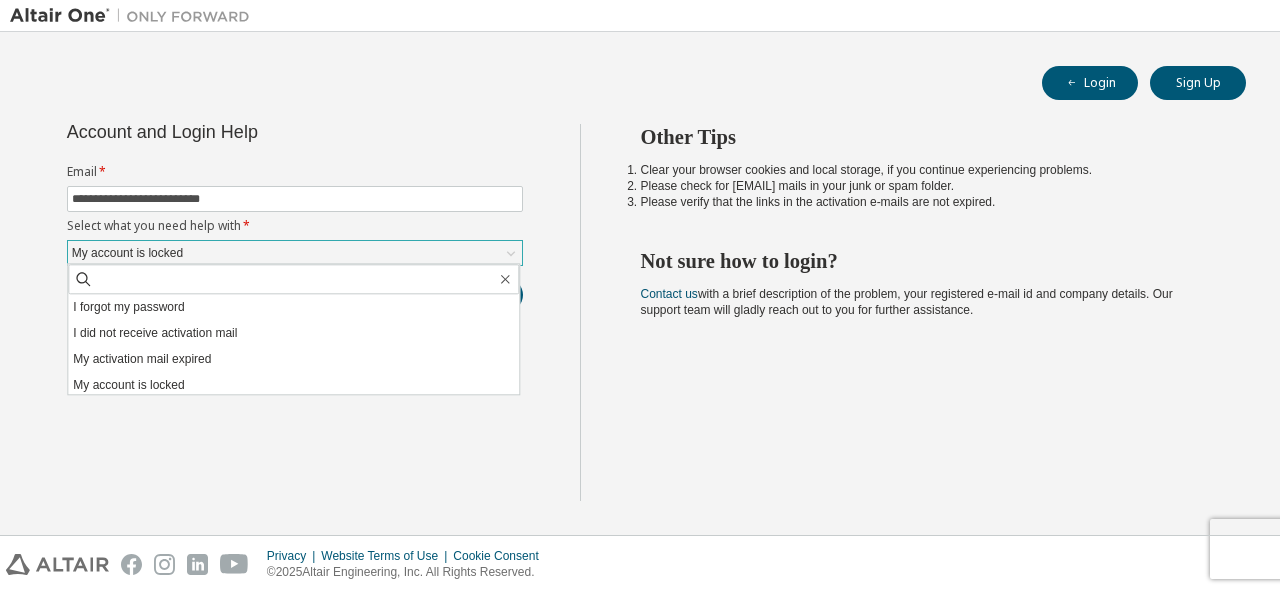 click on "My account is locked" at bounding box center [295, 253] 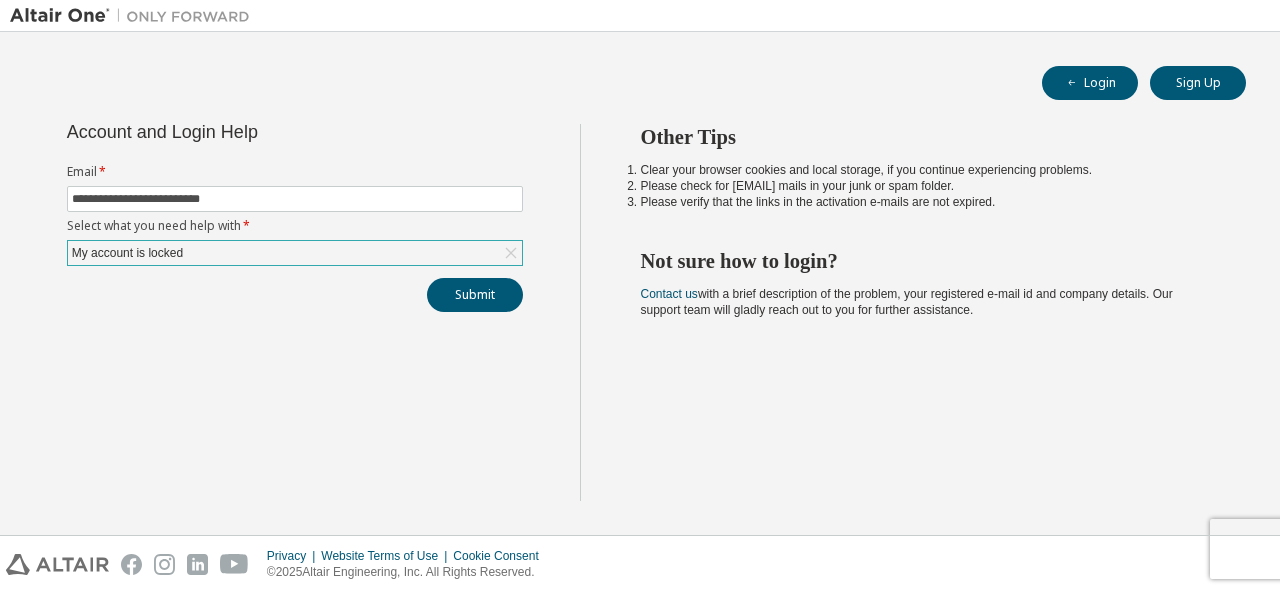 click on "My account is locked" at bounding box center [295, 253] 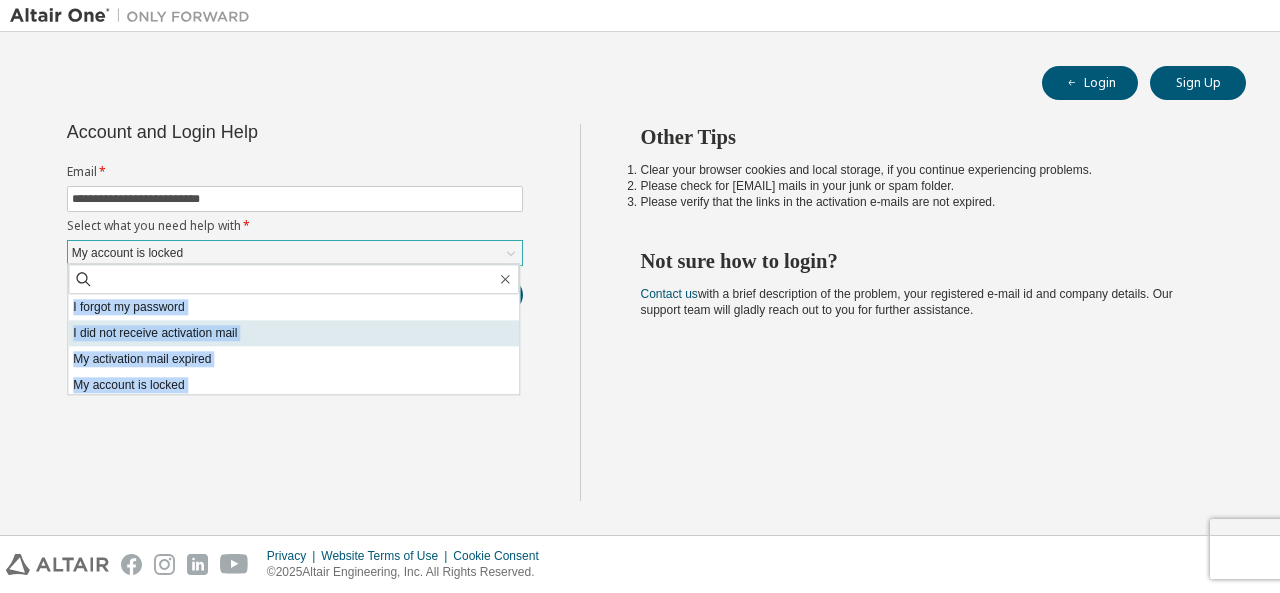 scroll, scrollTop: 56, scrollLeft: 0, axis: vertical 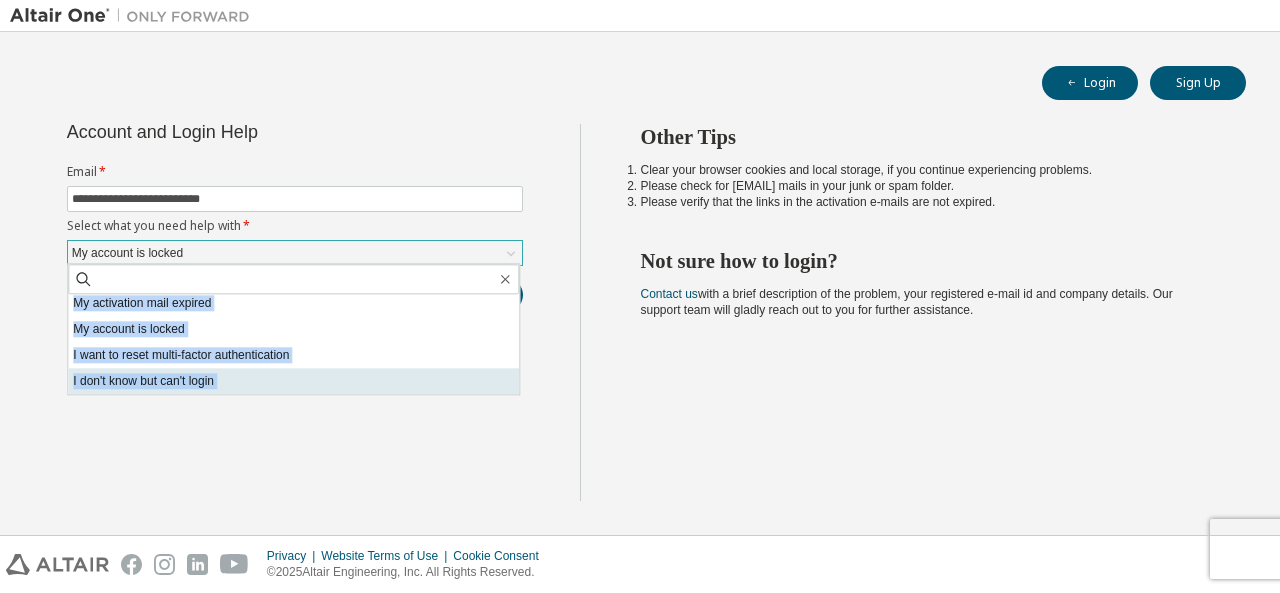 click on "I don't know but can't login" at bounding box center [293, 381] 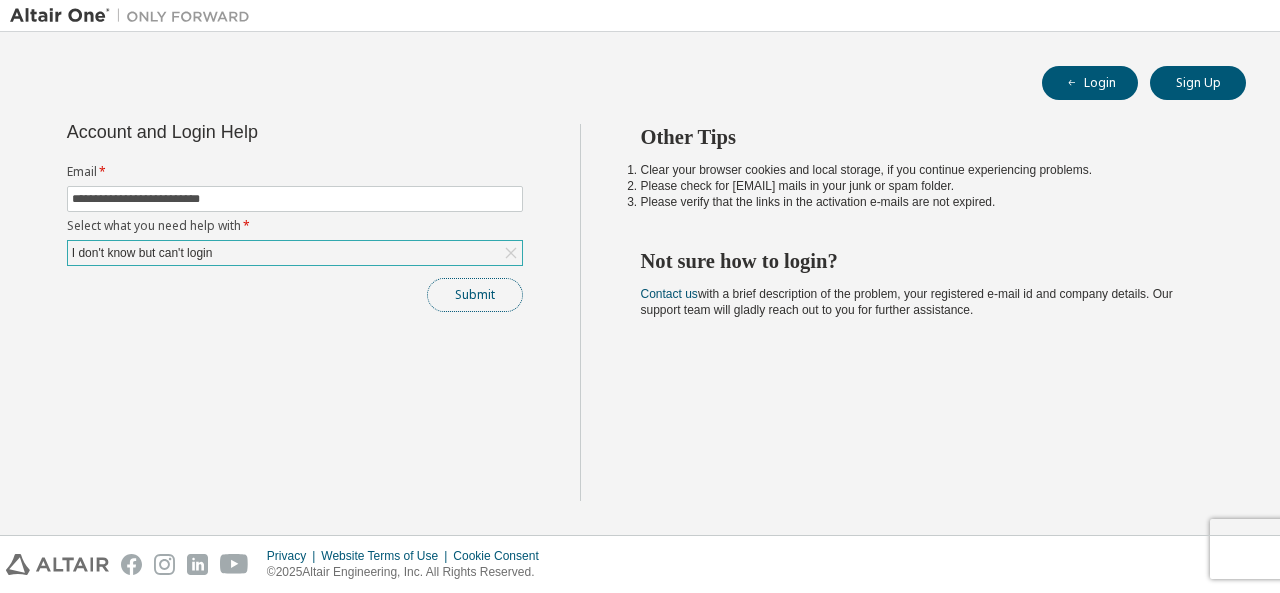 click on "Submit" at bounding box center [475, 295] 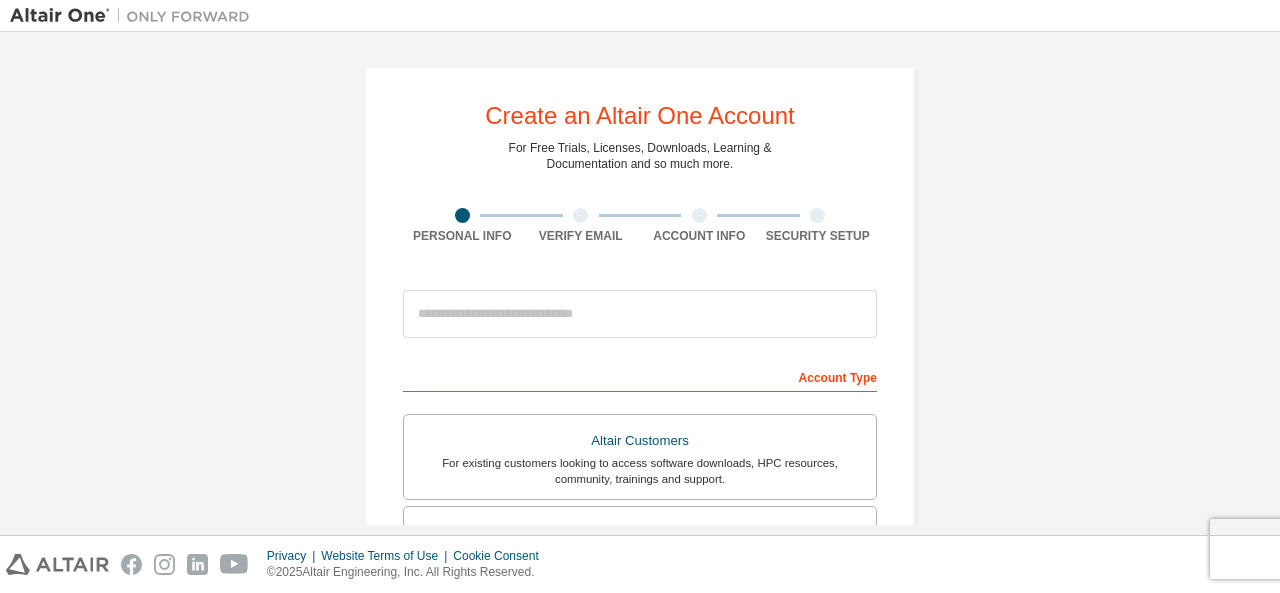 scroll, scrollTop: 0, scrollLeft: 0, axis: both 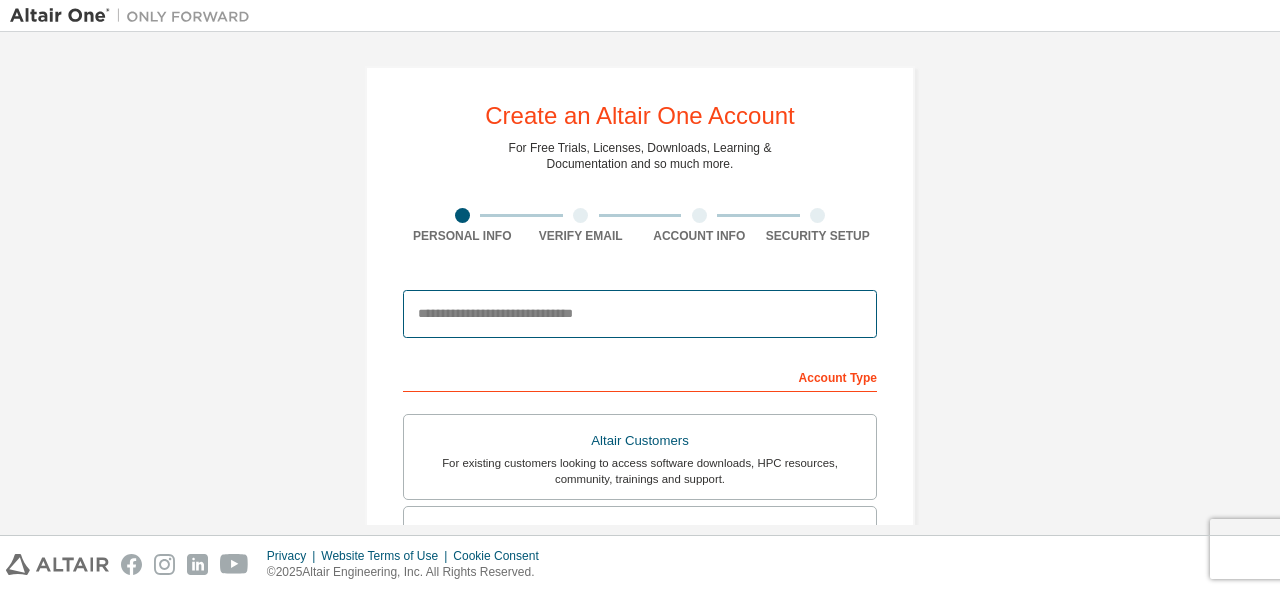 click at bounding box center [640, 314] 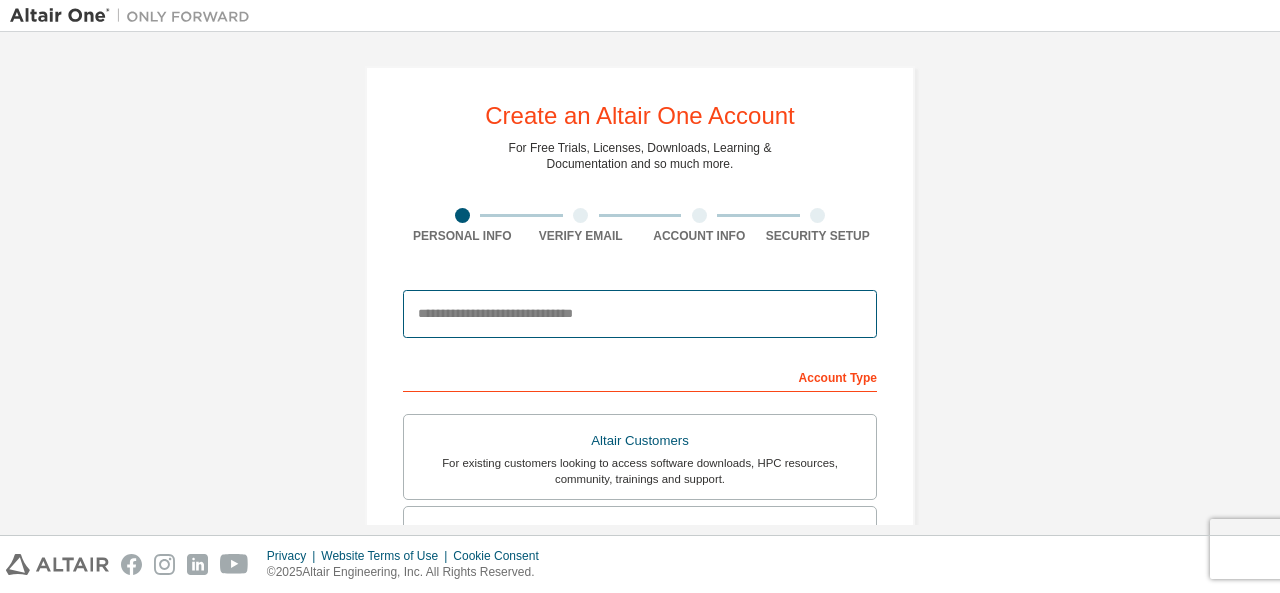 type on "**********" 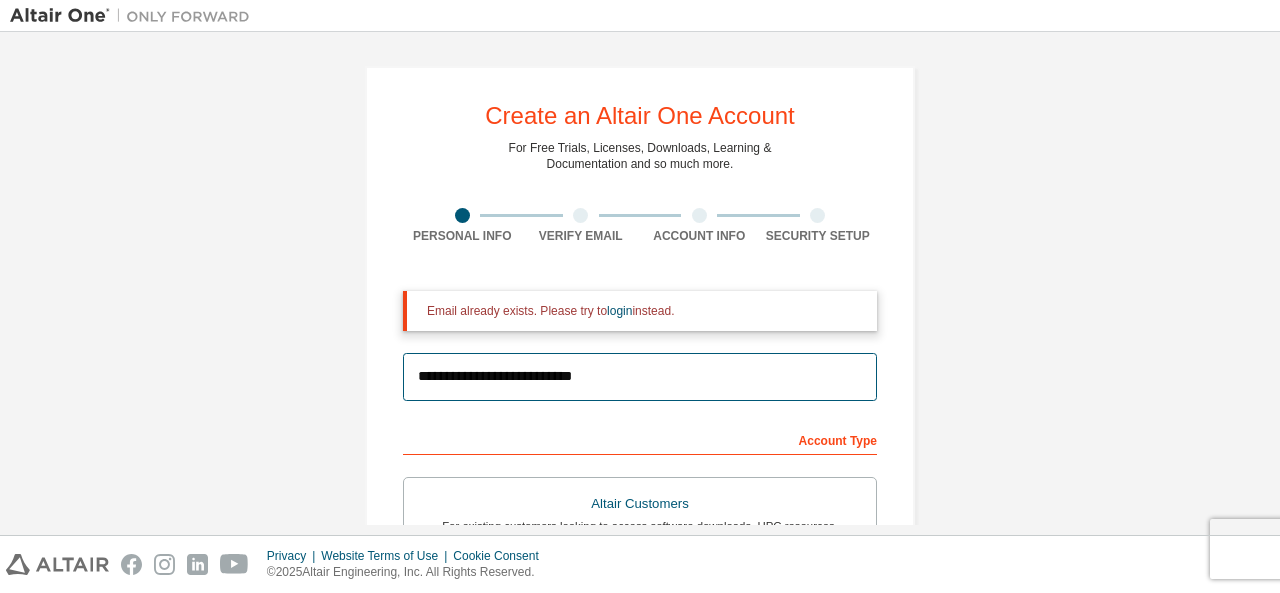 click on "**********" at bounding box center [640, 377] 